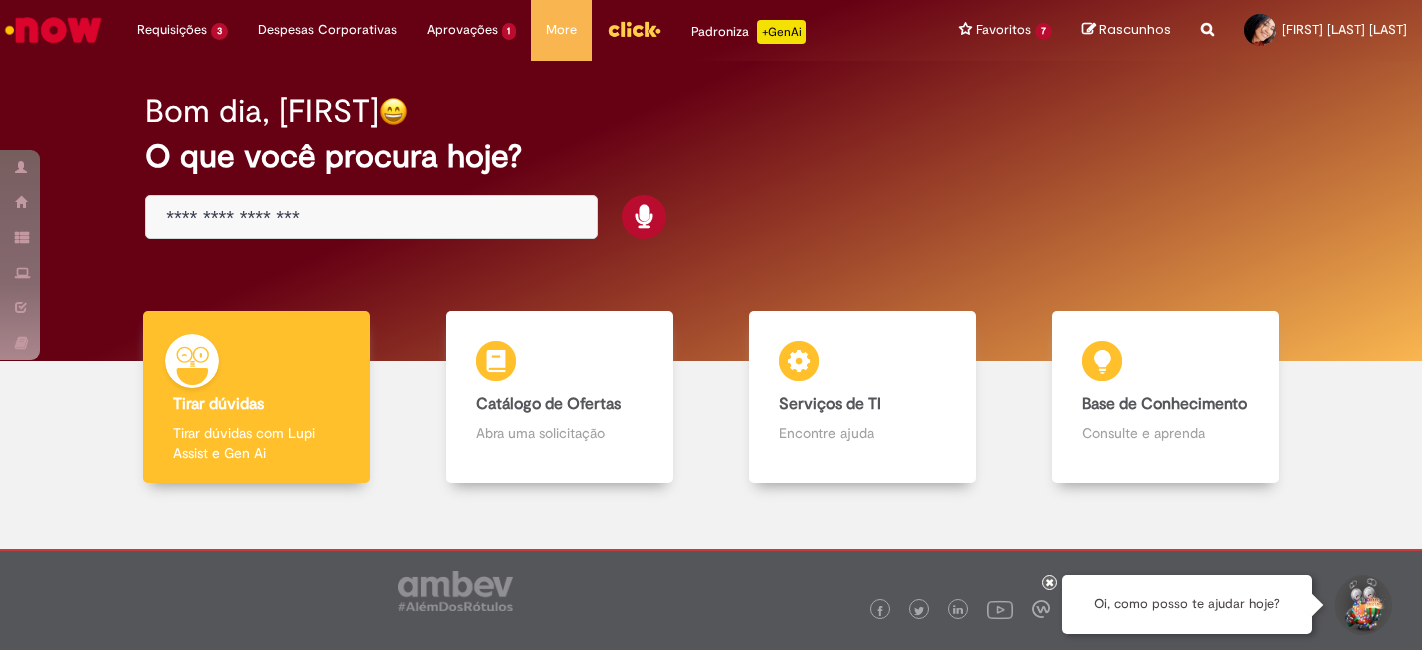 scroll, scrollTop: 0, scrollLeft: 0, axis: both 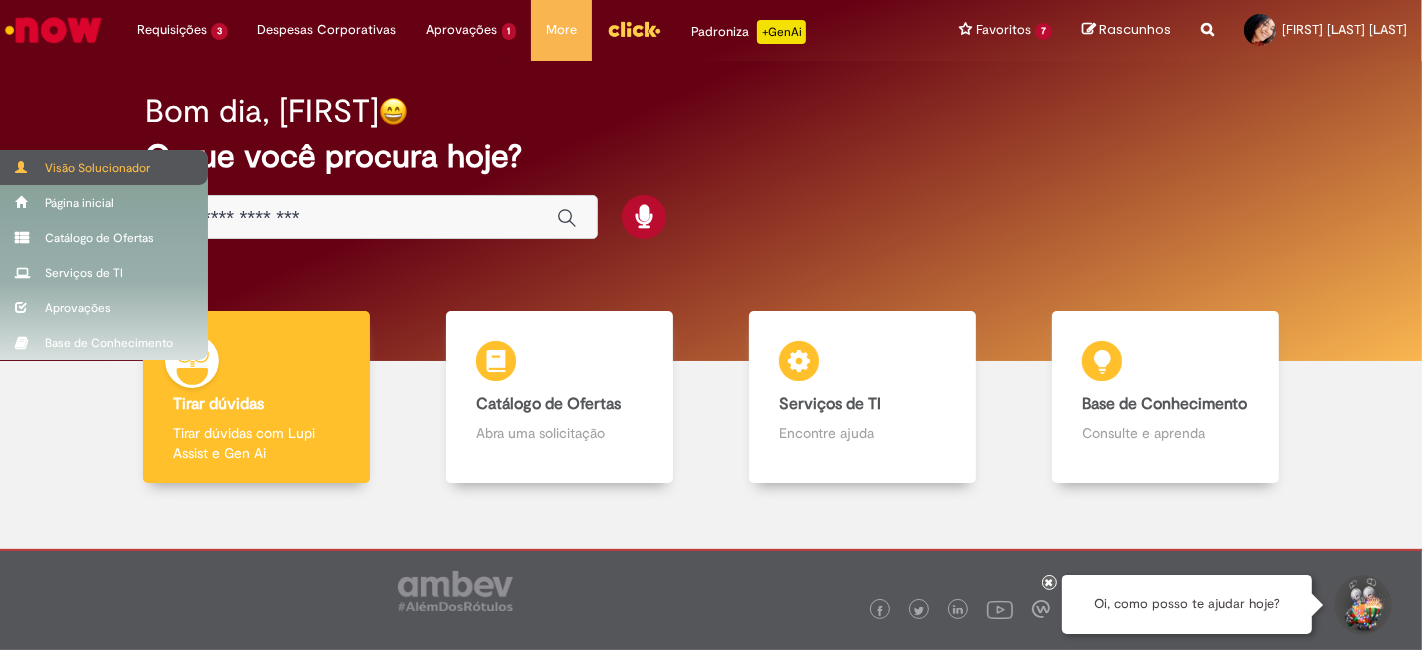 click on "Visão Solucionador" at bounding box center (104, 167) 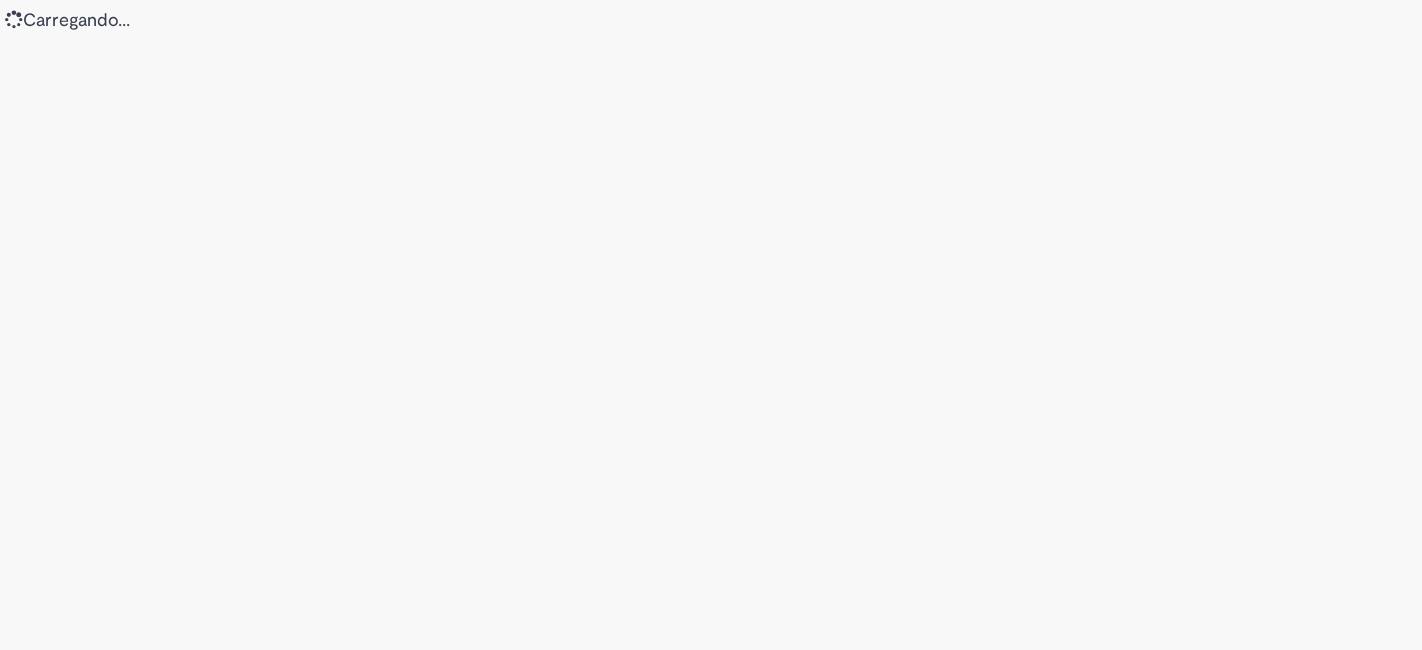 scroll, scrollTop: 0, scrollLeft: 0, axis: both 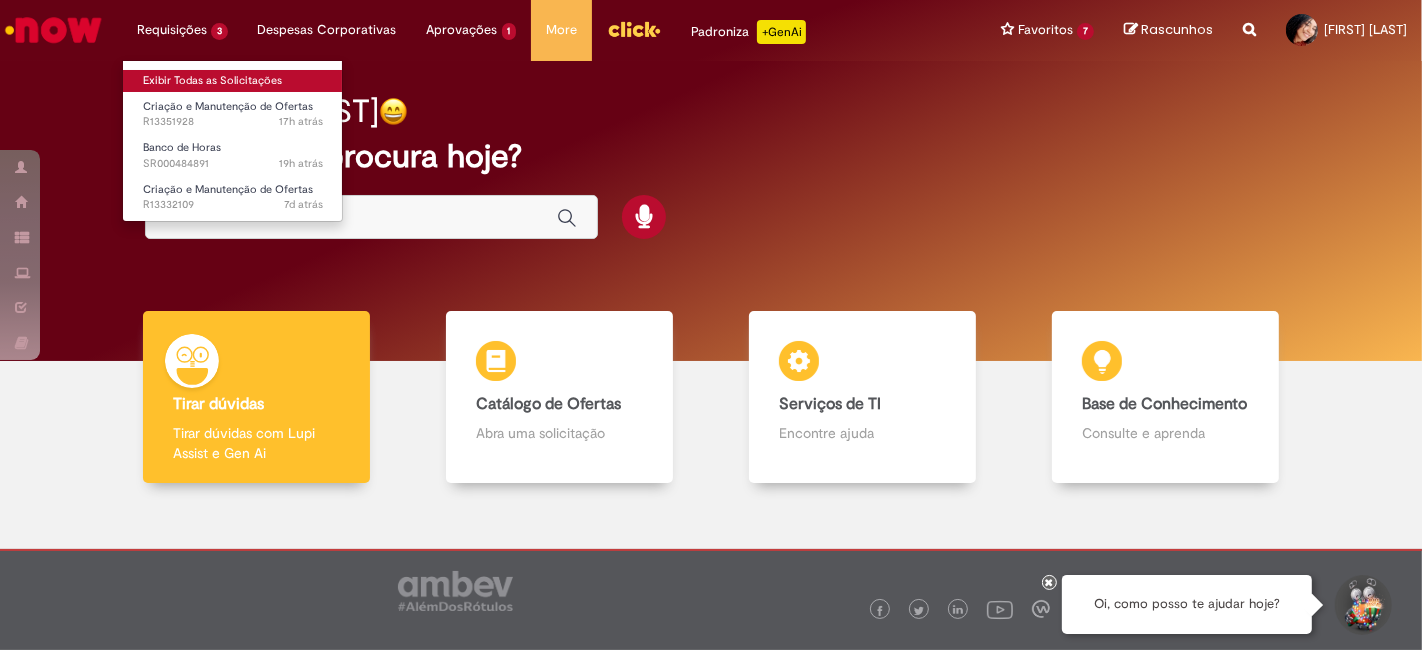 click on "Exibir Todas as Solicitações" at bounding box center [233, 81] 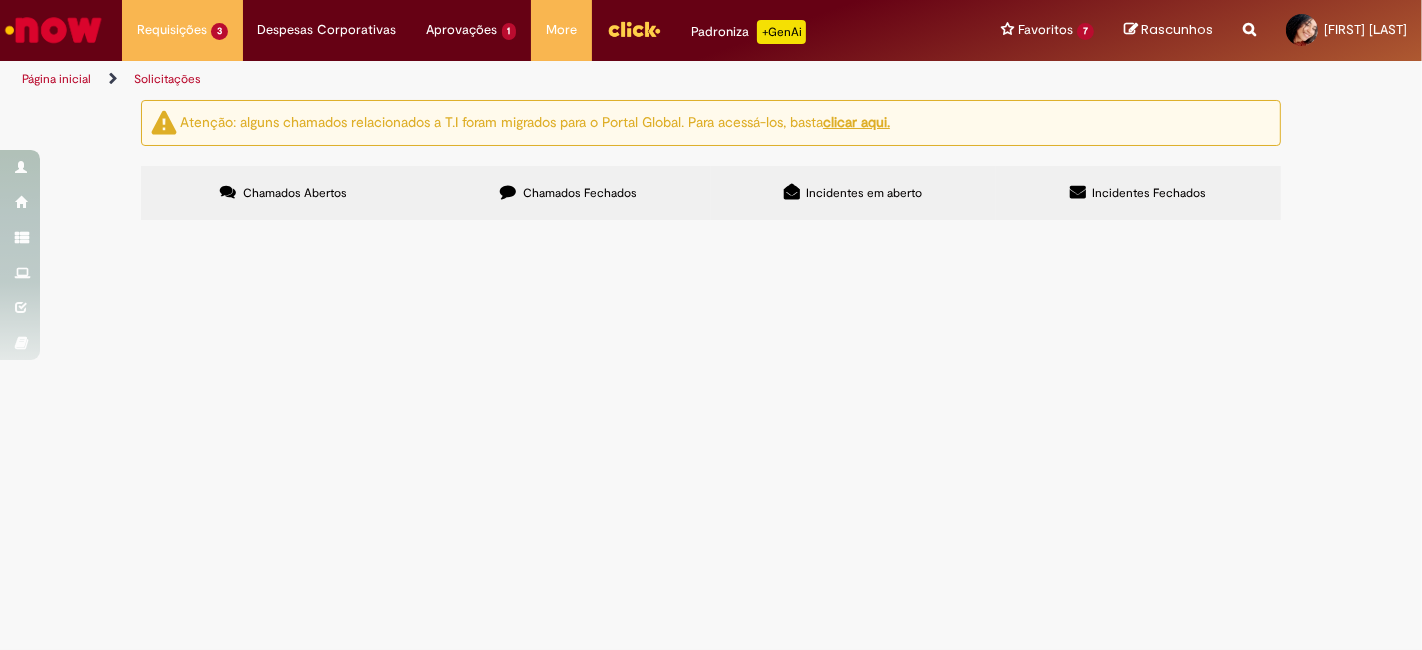 click on "Atenção: alguns chamados relacionados a T.I foram migrados para o Portal Global. Para acessá-los, basta  clicar aqui.
Chamados Abertos     Chamados Fechados     Incidentes em aberto     Incidentes Fechados
Itens solicitados
Exportar como PDF Exportar como Excel Exportar como CSV
Itens solicitados
Número
Oferta
Descrição
Fase
Status
R13351928       Criação e Manutenção de Ofertas
Aberto
R13332109       Criação e Manutenção de Ofertas
Aberto" at bounding box center [711, 163] 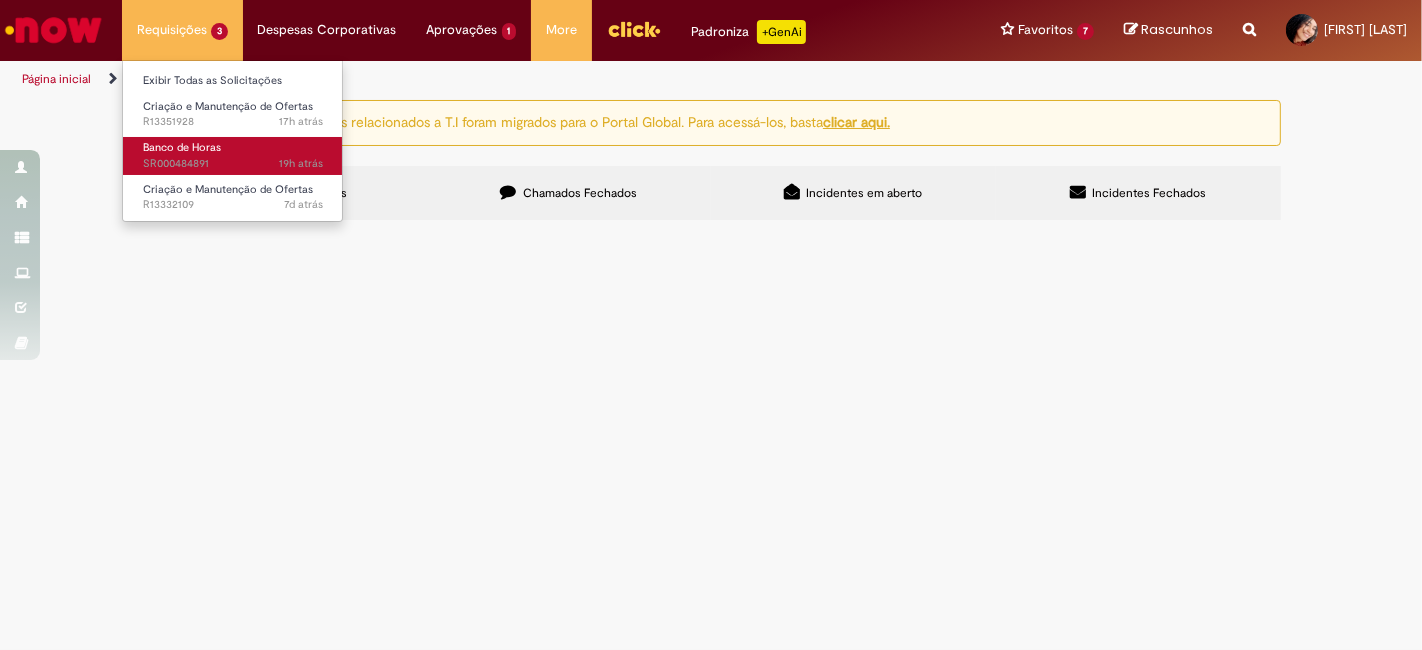 click on "Banco de Horas" at bounding box center [182, 147] 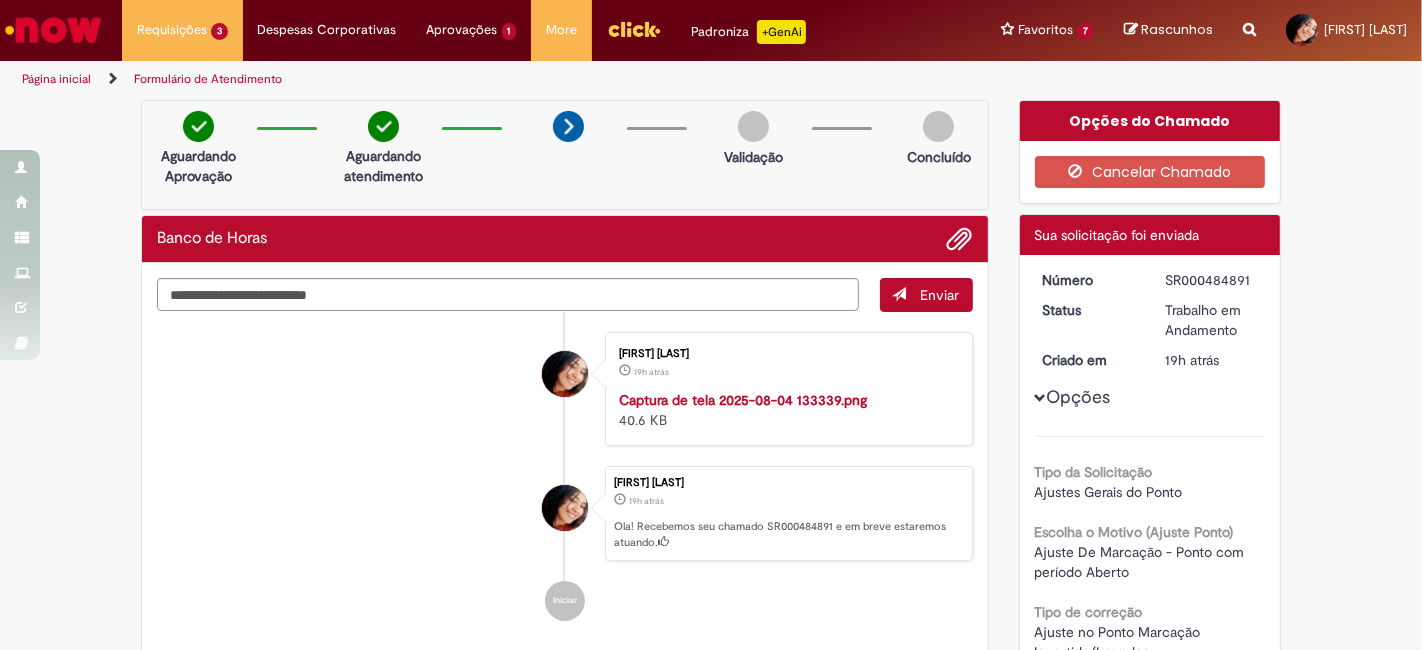 click on "[FIRST] [LAST], [FIRST] [LAST] [LAST]
[TIME_AGO] [TIME_AGO]
Captura de tela 2025-08-04 133339.png  40.6 KB" at bounding box center [565, 389] 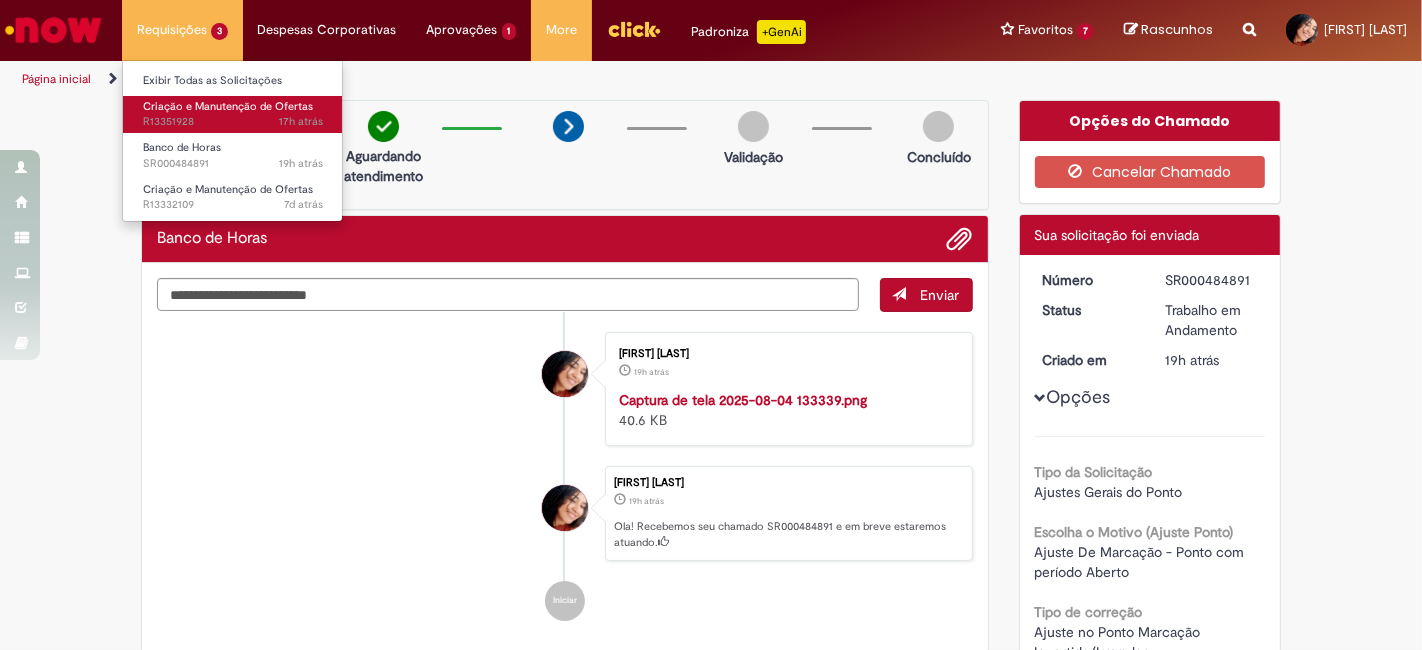 click on "[TIME_AGO] [TIME_AGO]  R13351928" at bounding box center (233, 122) 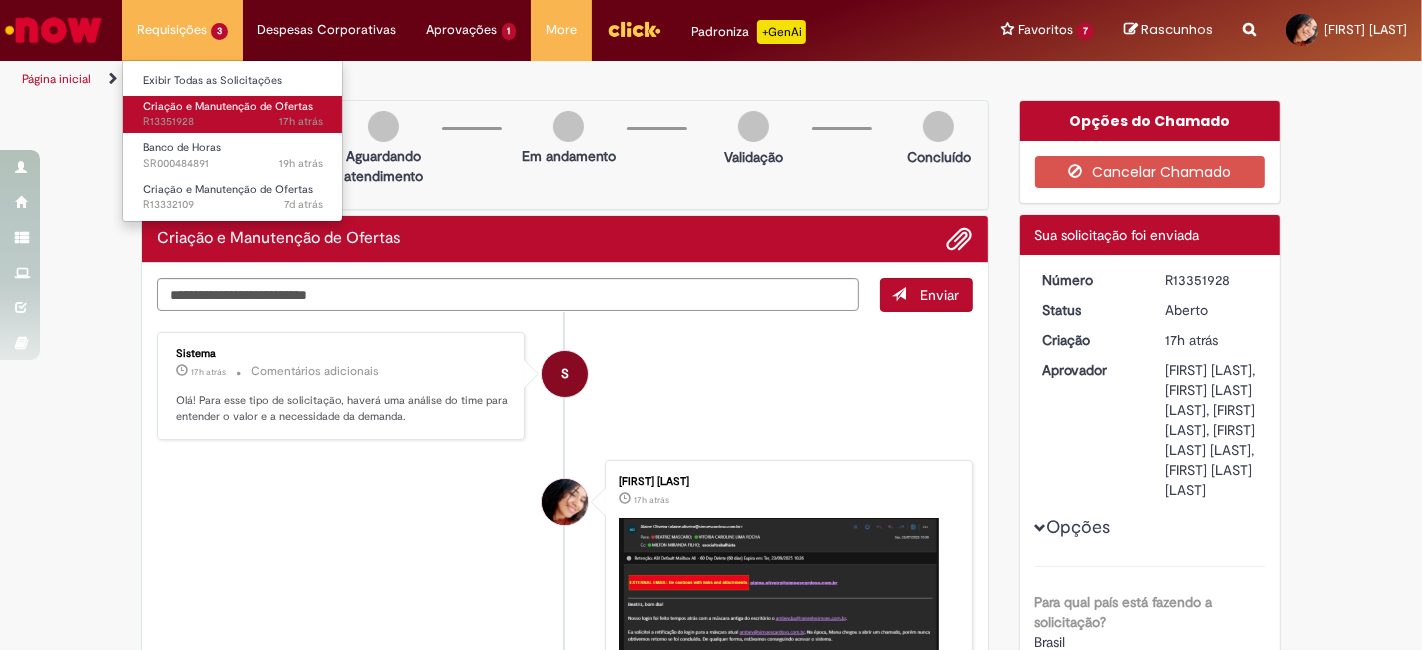 click on "[TIME_AGO] [TIME_AGO]  R13351928" at bounding box center [233, 122] 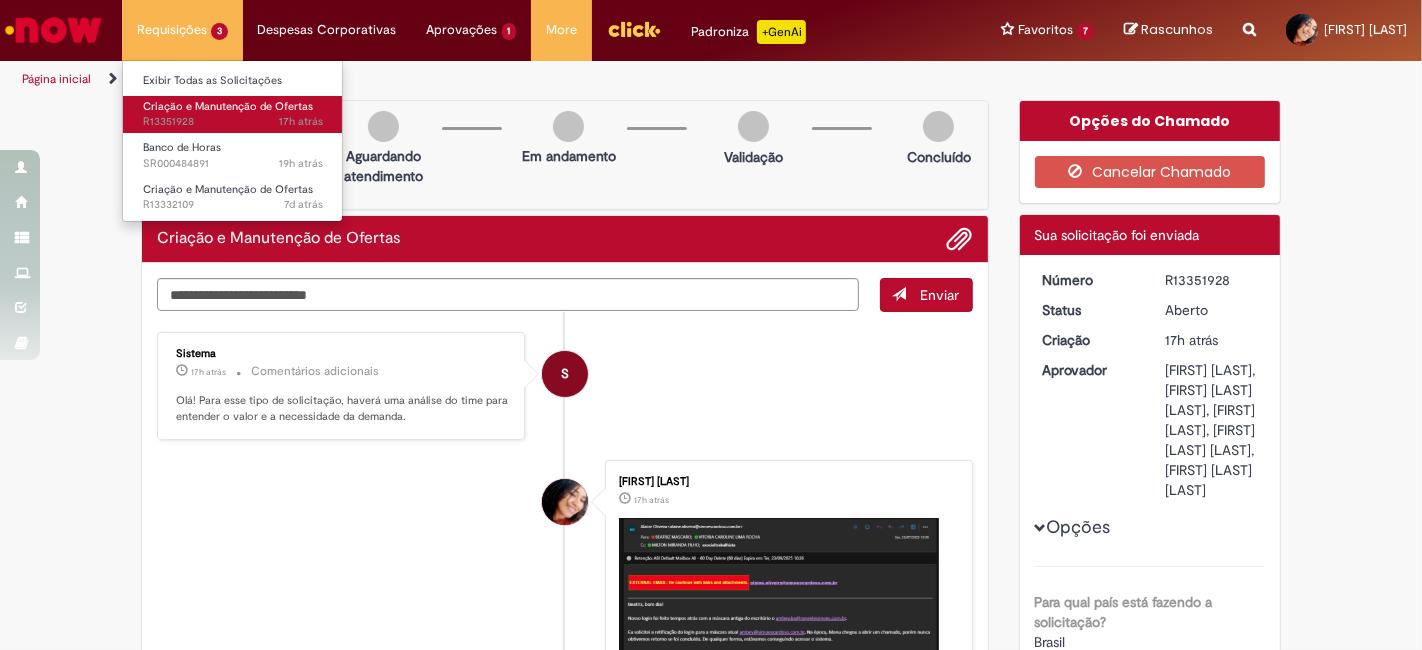 click on "[TIME_AGO] [TIME_AGO]  R13351928" at bounding box center (233, 122) 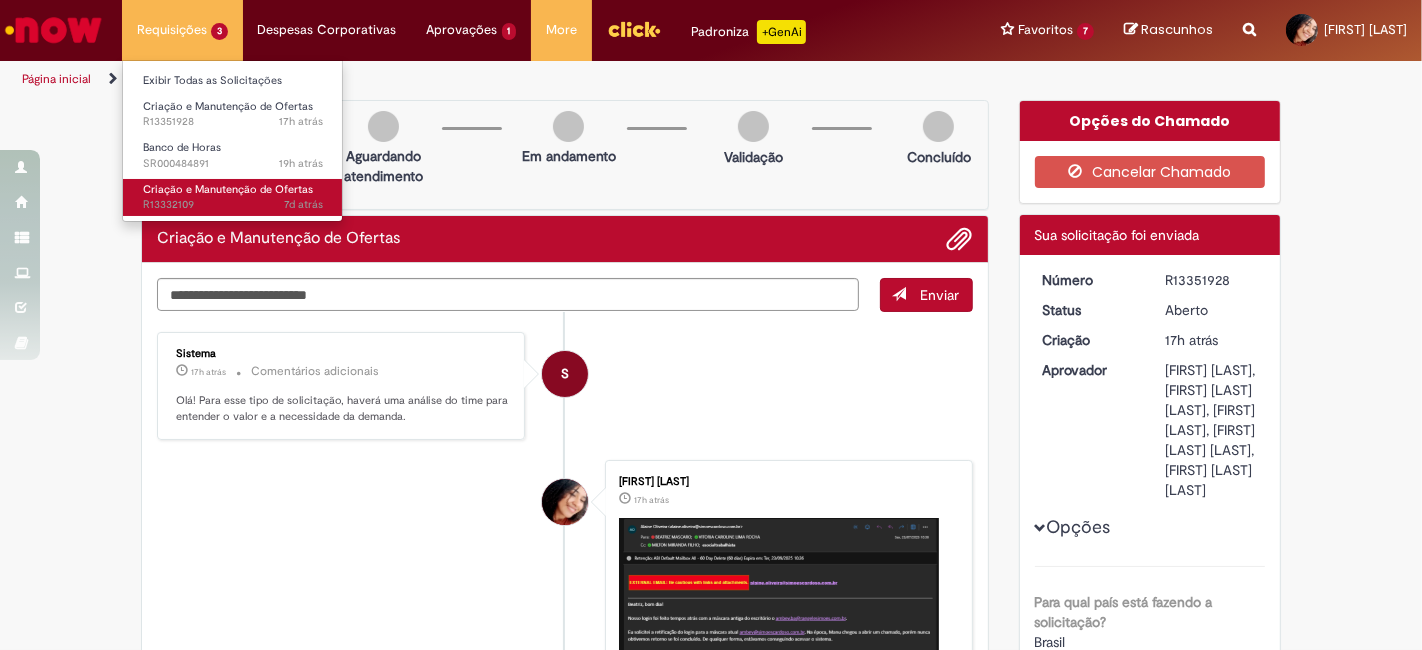 click on "Criação e Manutenção de Ofertas" at bounding box center (228, 189) 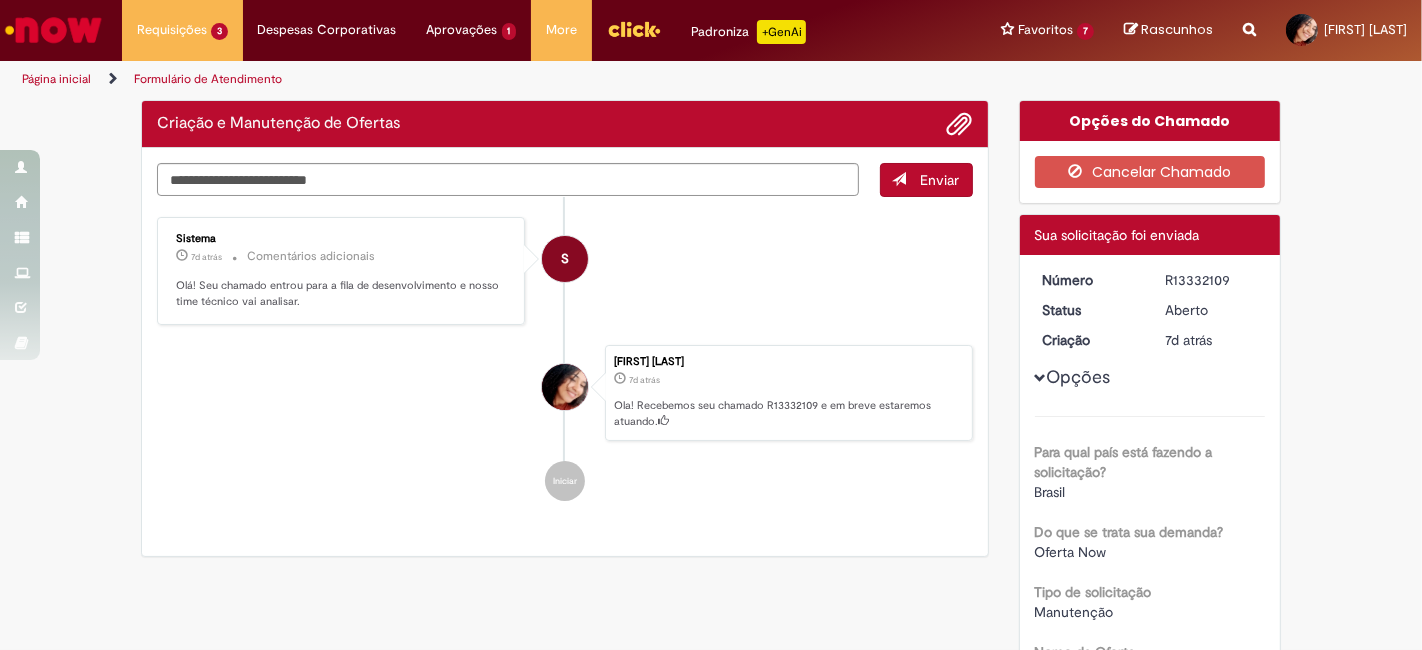 click on "S
Sistema
7d atrás 7 dias atrás     Comentários adicionais
Olá! Seu chamado entrou para a fila de desenvolvimento e nosso time técnico vai analisar." at bounding box center [565, 271] 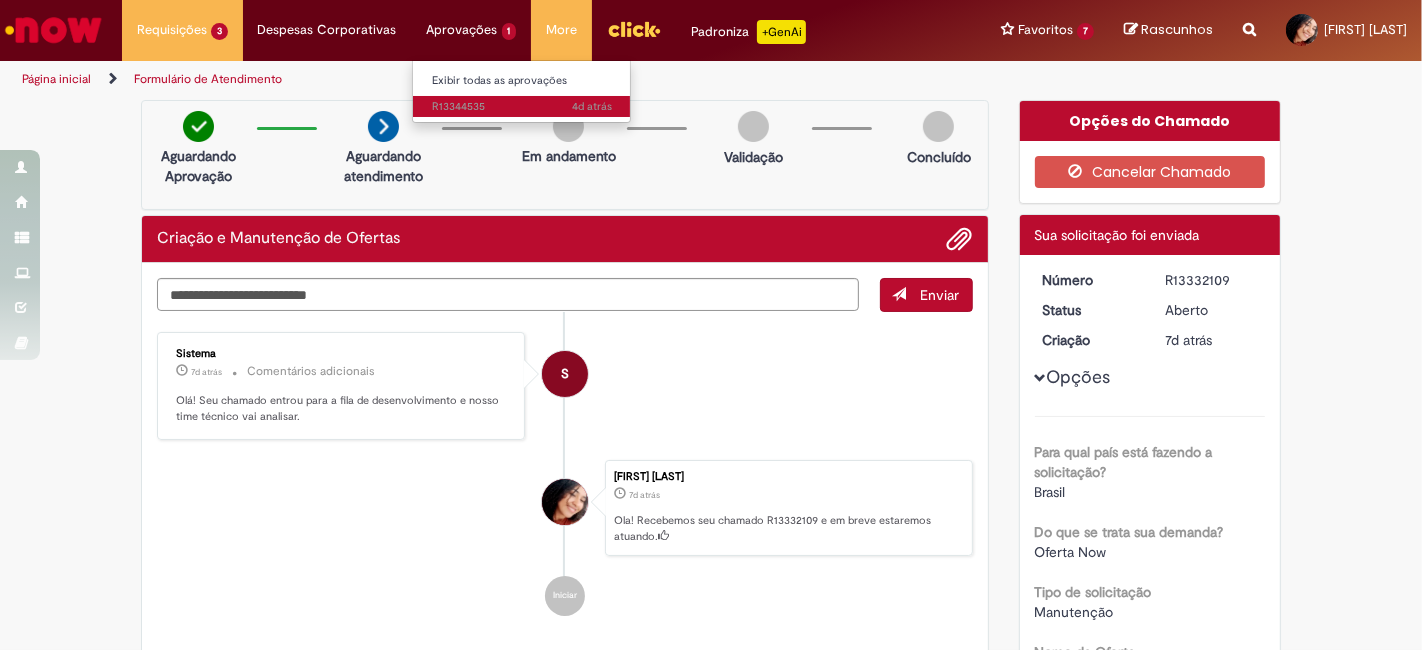 click on "[TIME_AGO] [TIME_AGO]  R13344535" at bounding box center [523, 107] 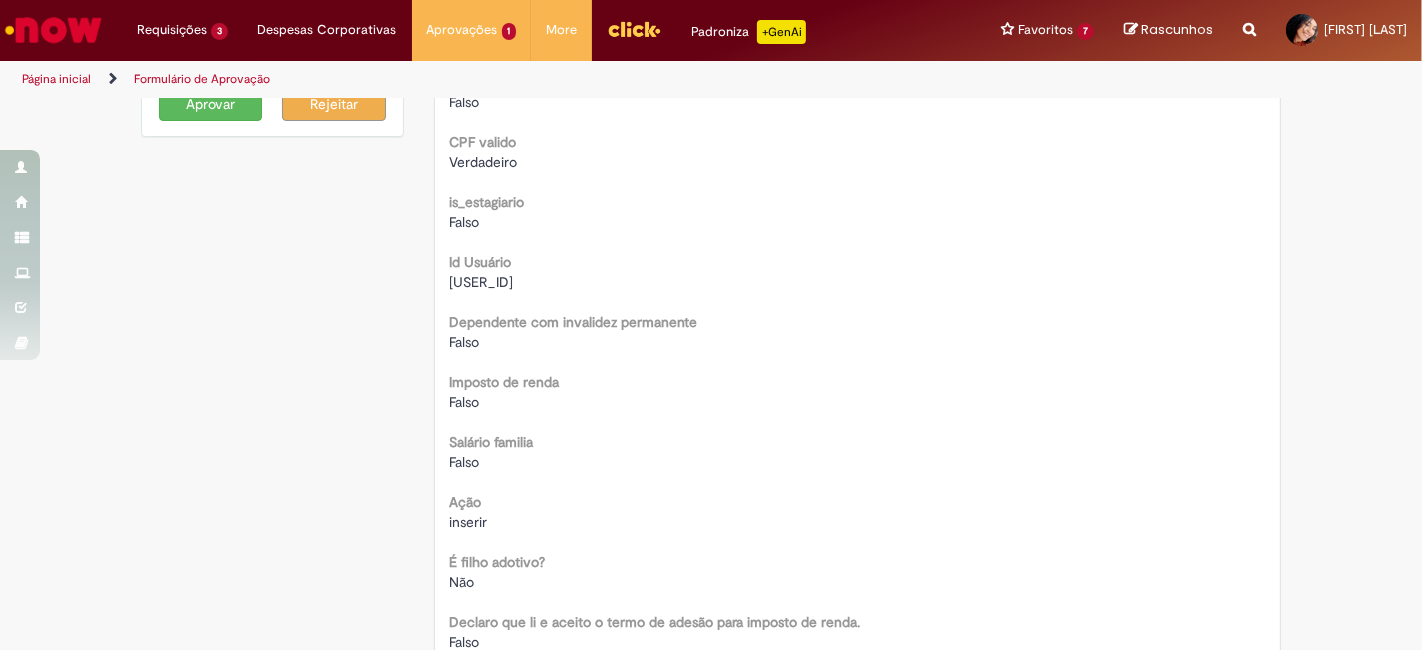 scroll, scrollTop: 239, scrollLeft: 0, axis: vertical 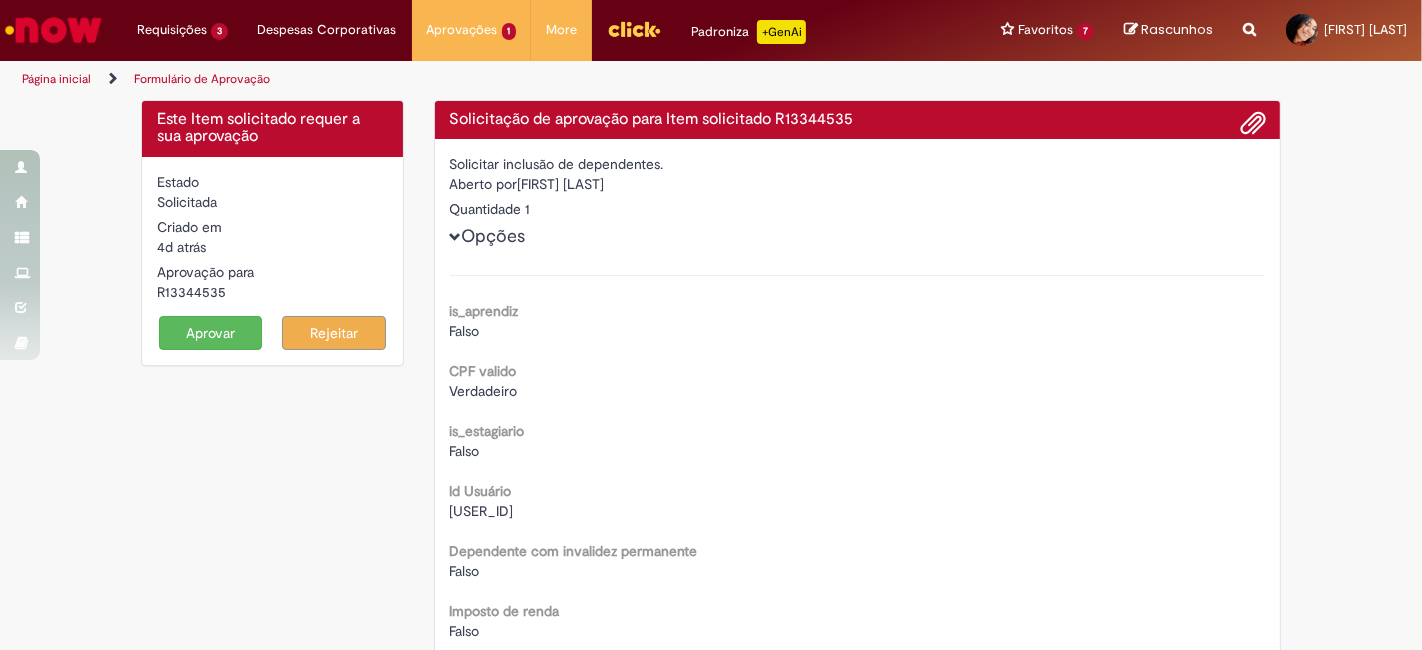 click at bounding box center [53, 30] 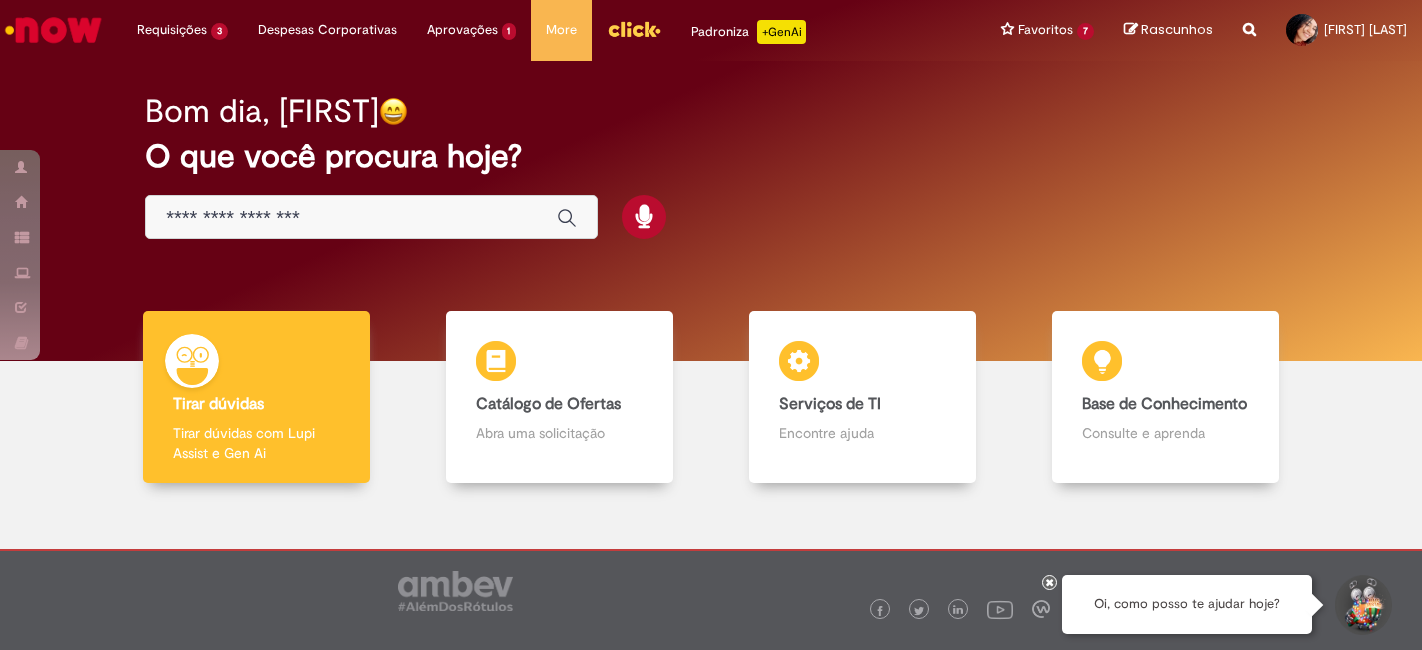 scroll, scrollTop: 0, scrollLeft: 0, axis: both 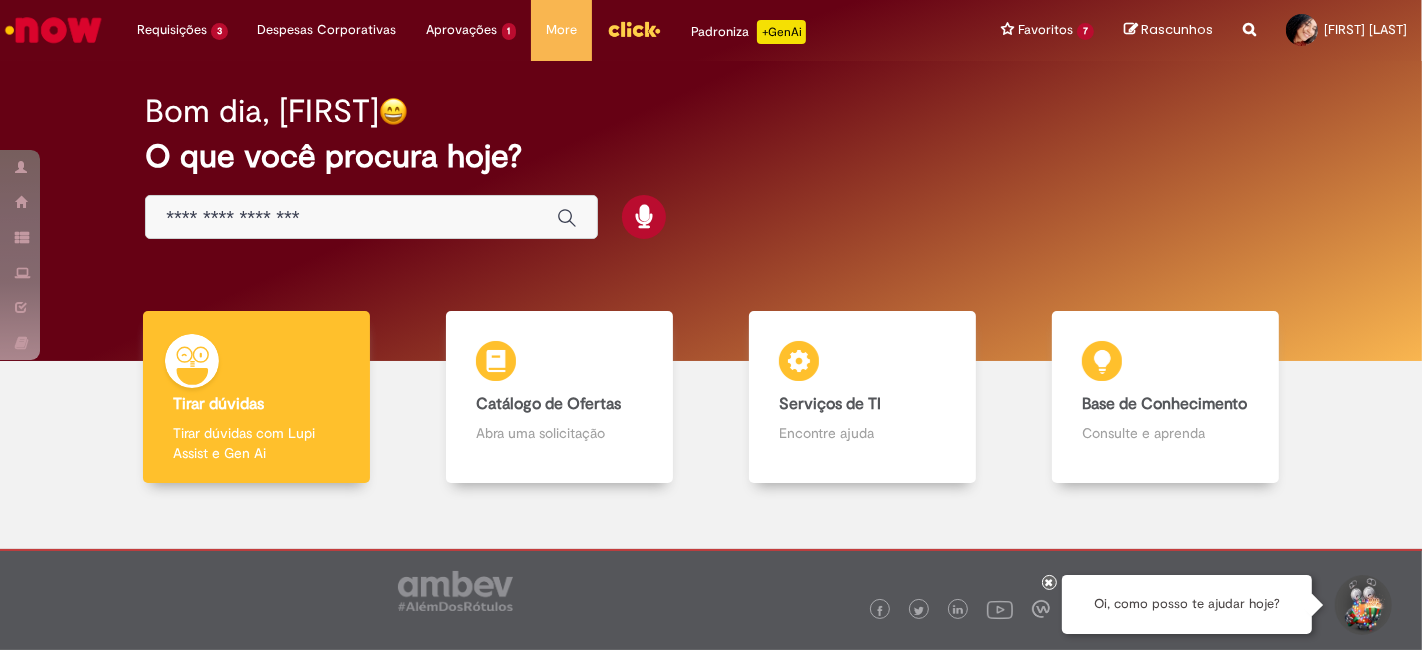 click at bounding box center (371, 217) 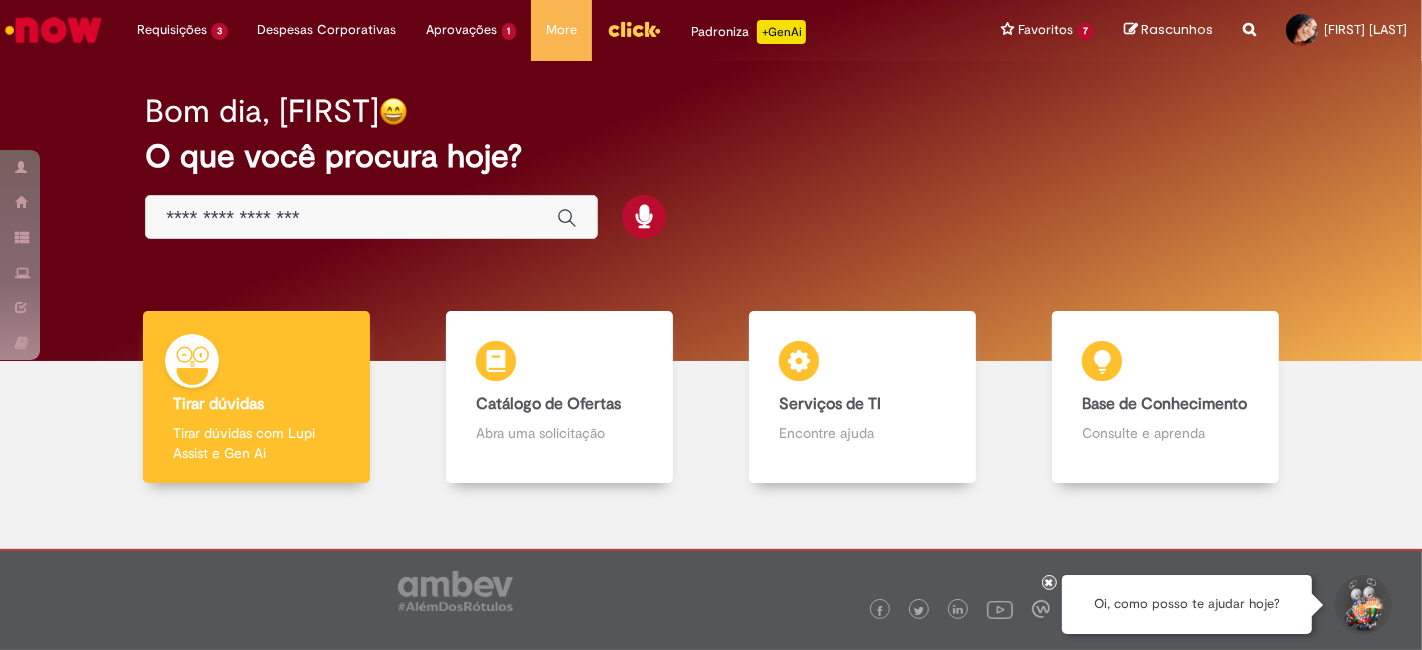 click at bounding box center (351, 218) 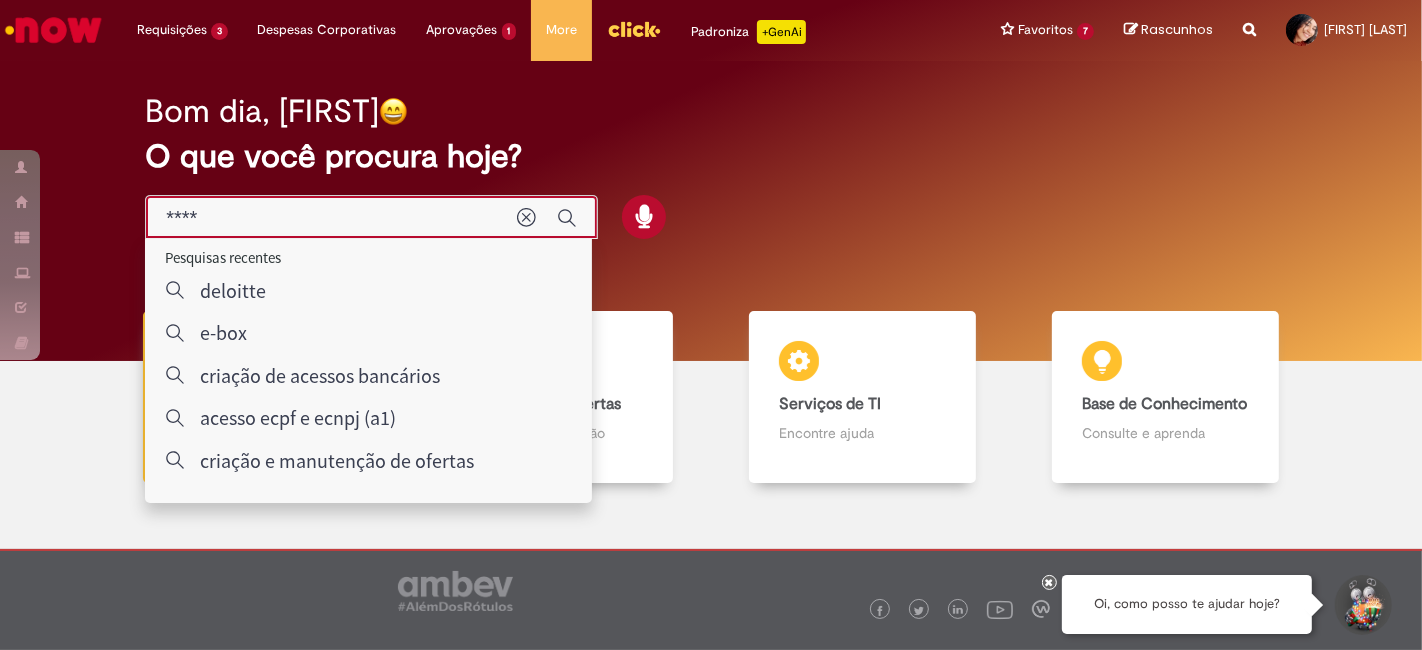 type on "*****" 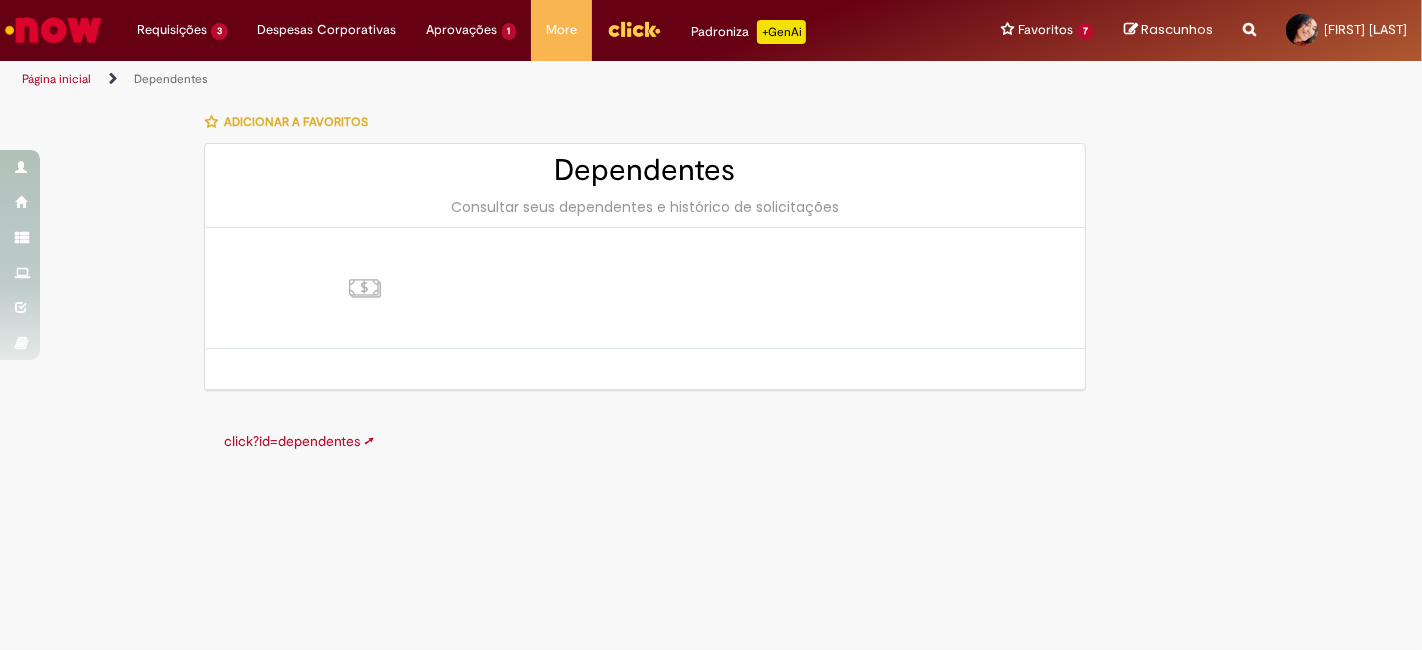 click at bounding box center [365, 288] 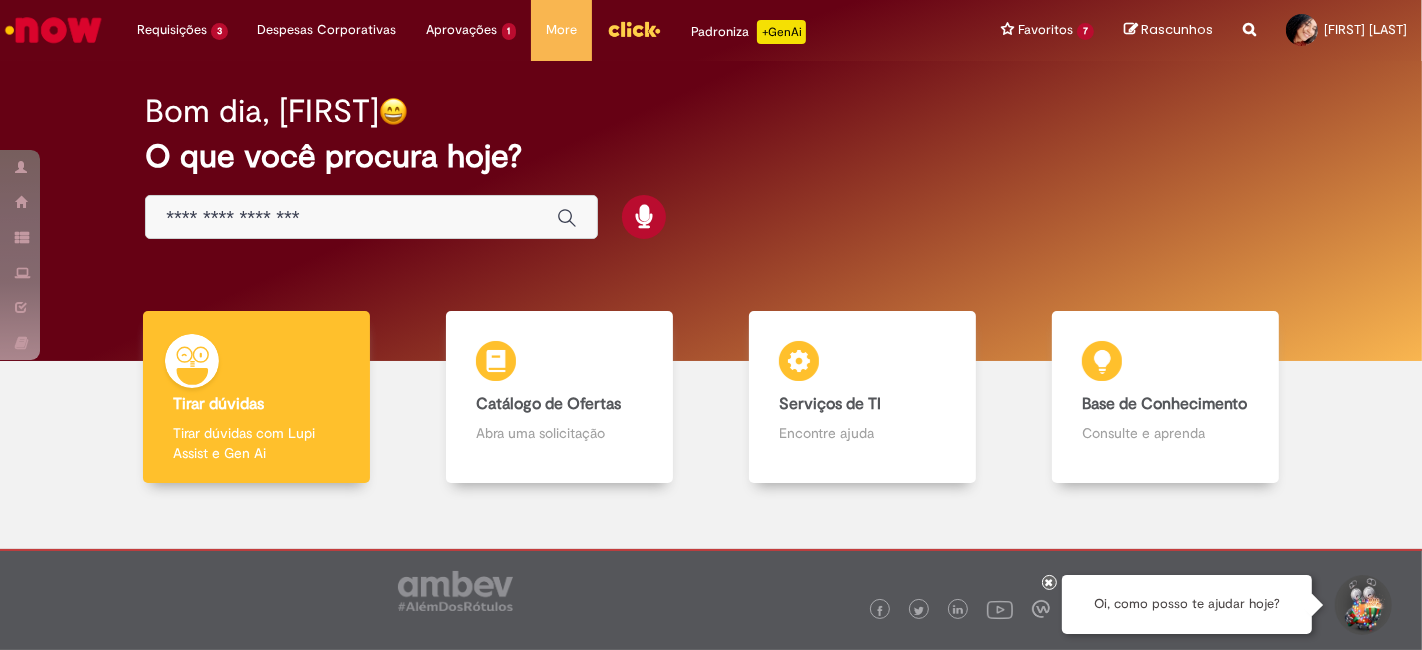 click at bounding box center [351, 218] 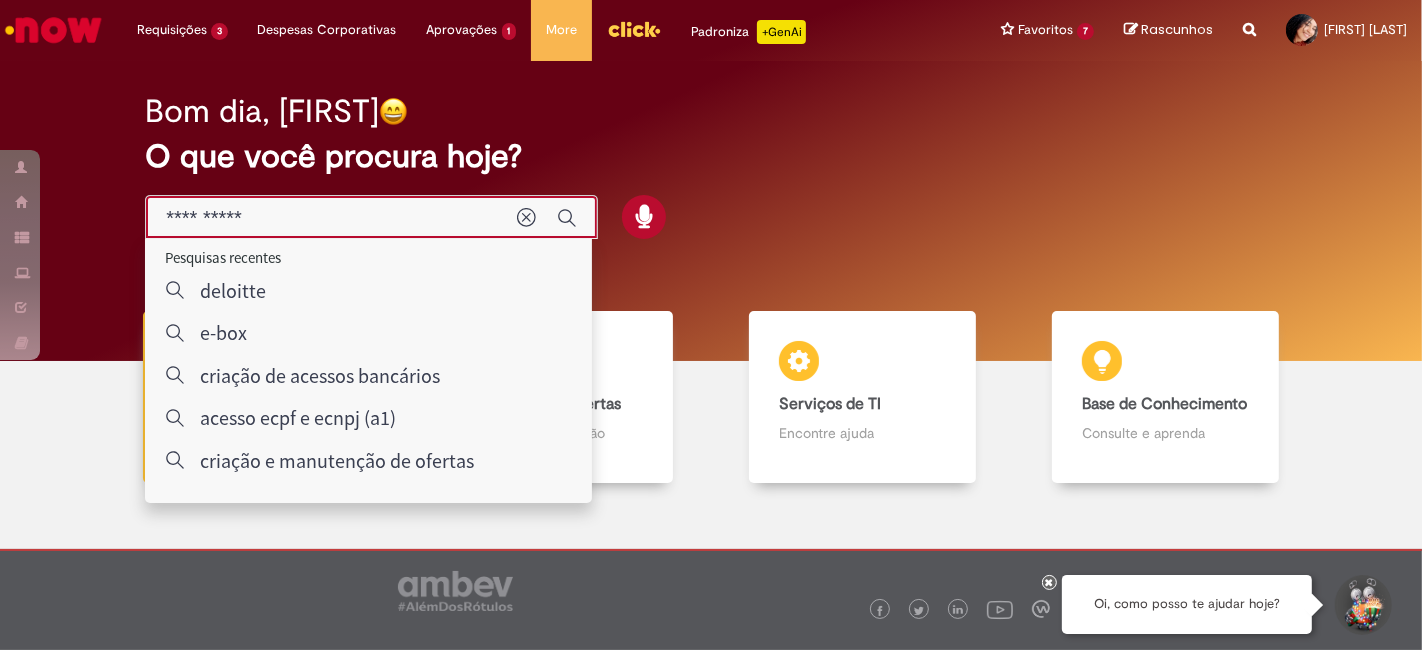 type on "**********" 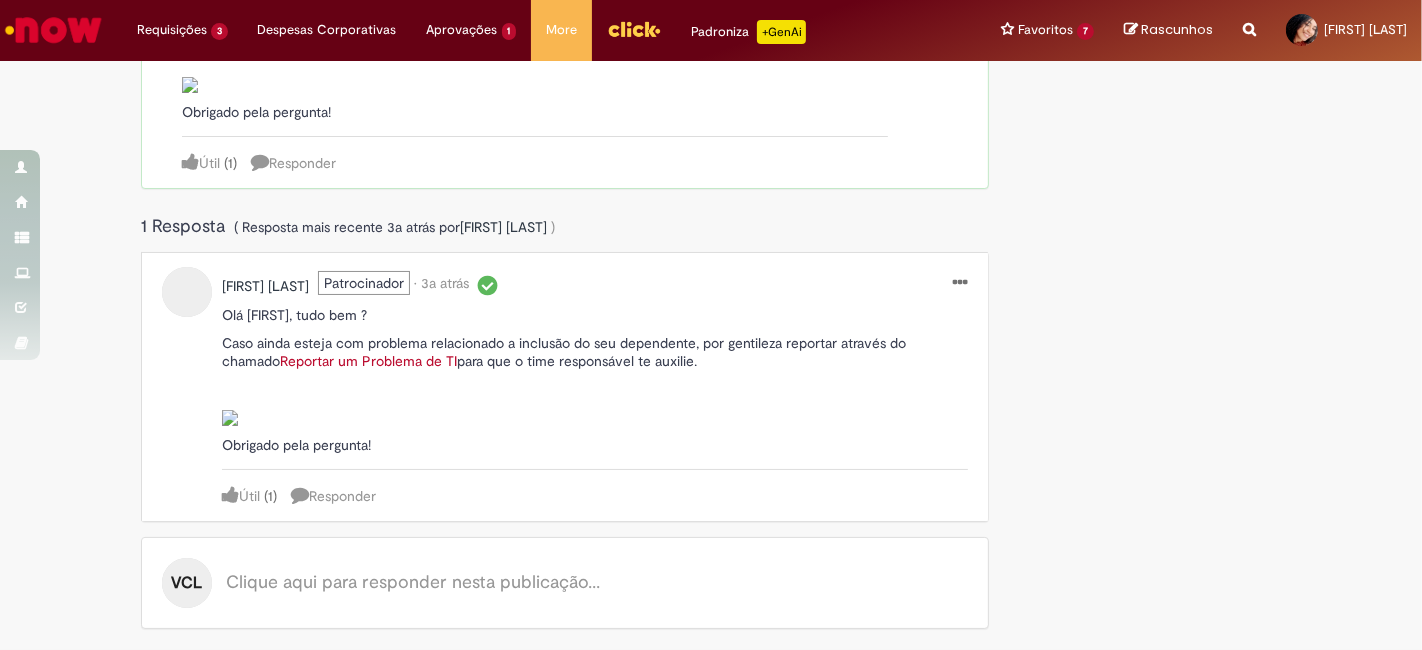 scroll, scrollTop: 1502, scrollLeft: 0, axis: vertical 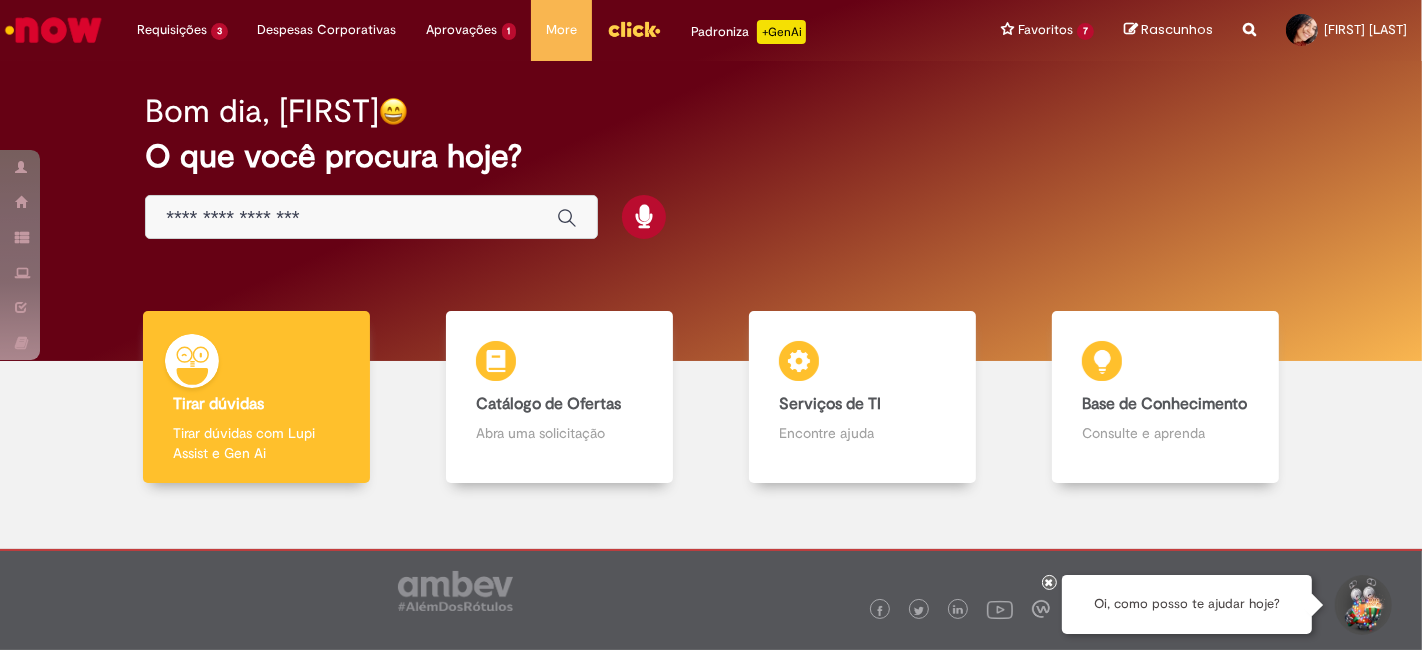 click at bounding box center [371, 217] 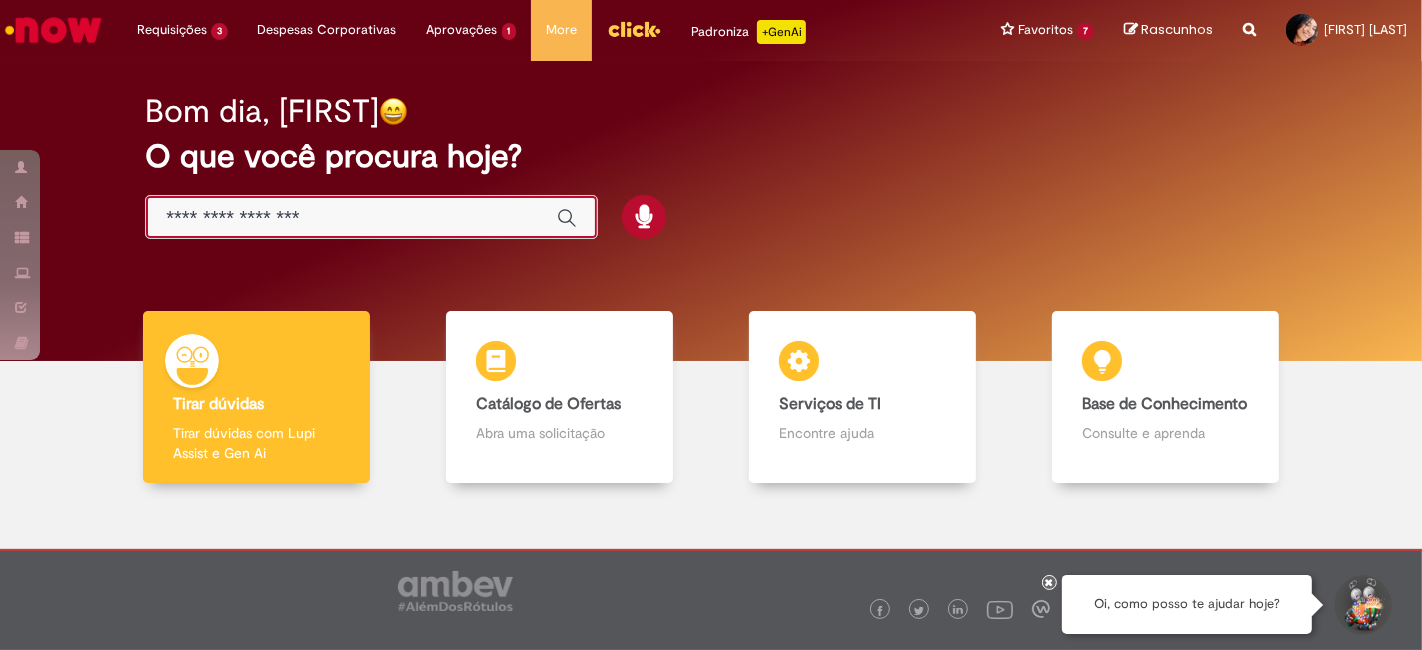 click at bounding box center [351, 218] 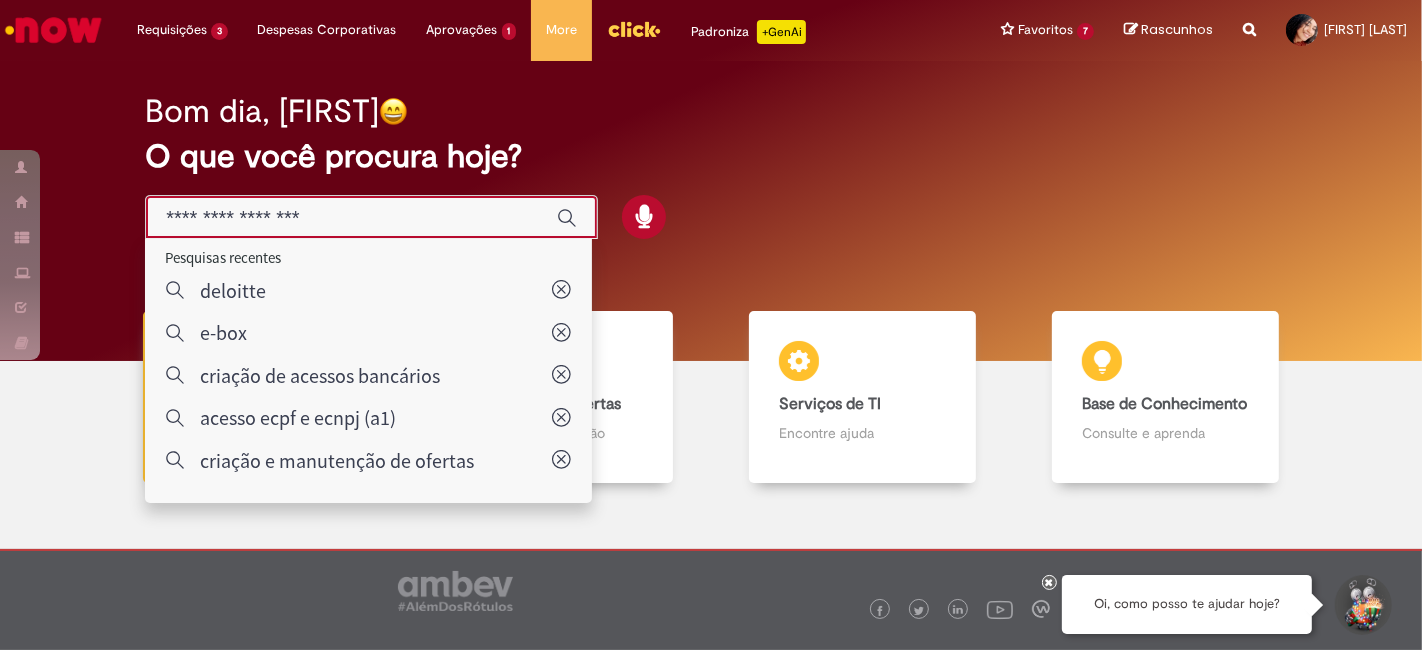 click on "O que você procura hoje?" at bounding box center (711, 156) 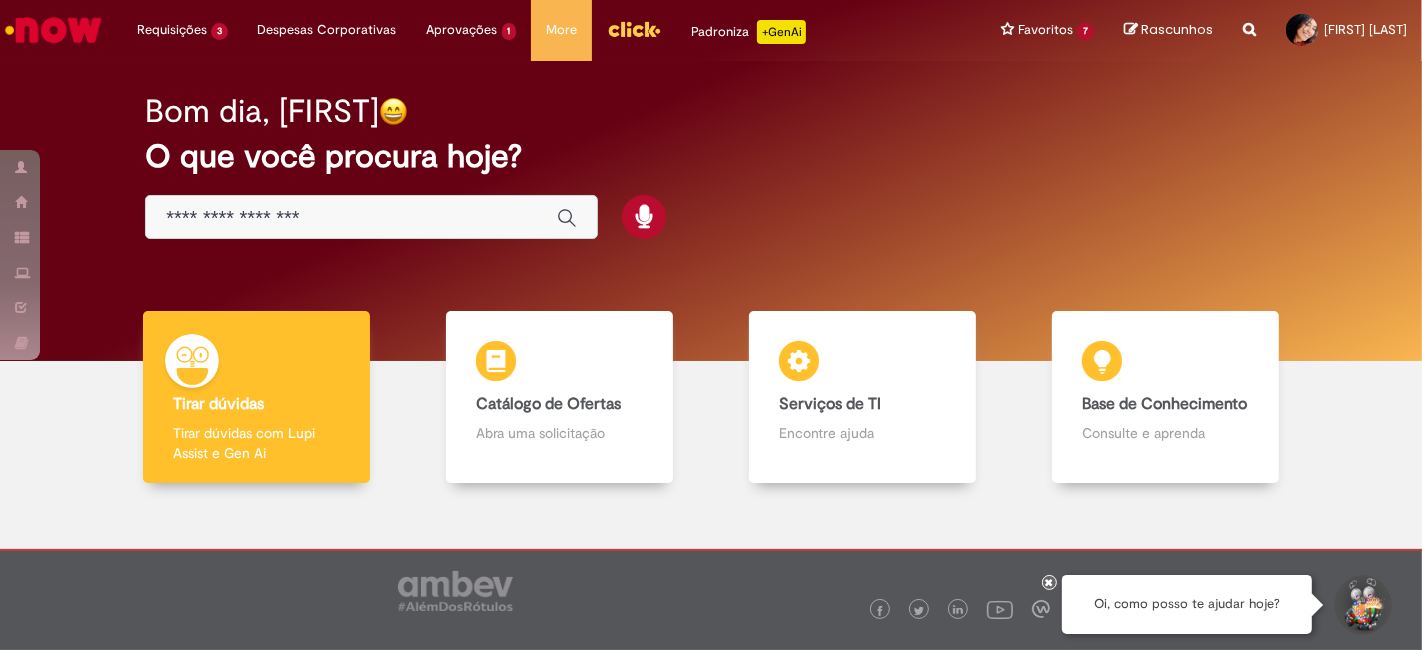 click on "Bom dia, Vitoria
O que você procura hoje?" at bounding box center [711, 167] 